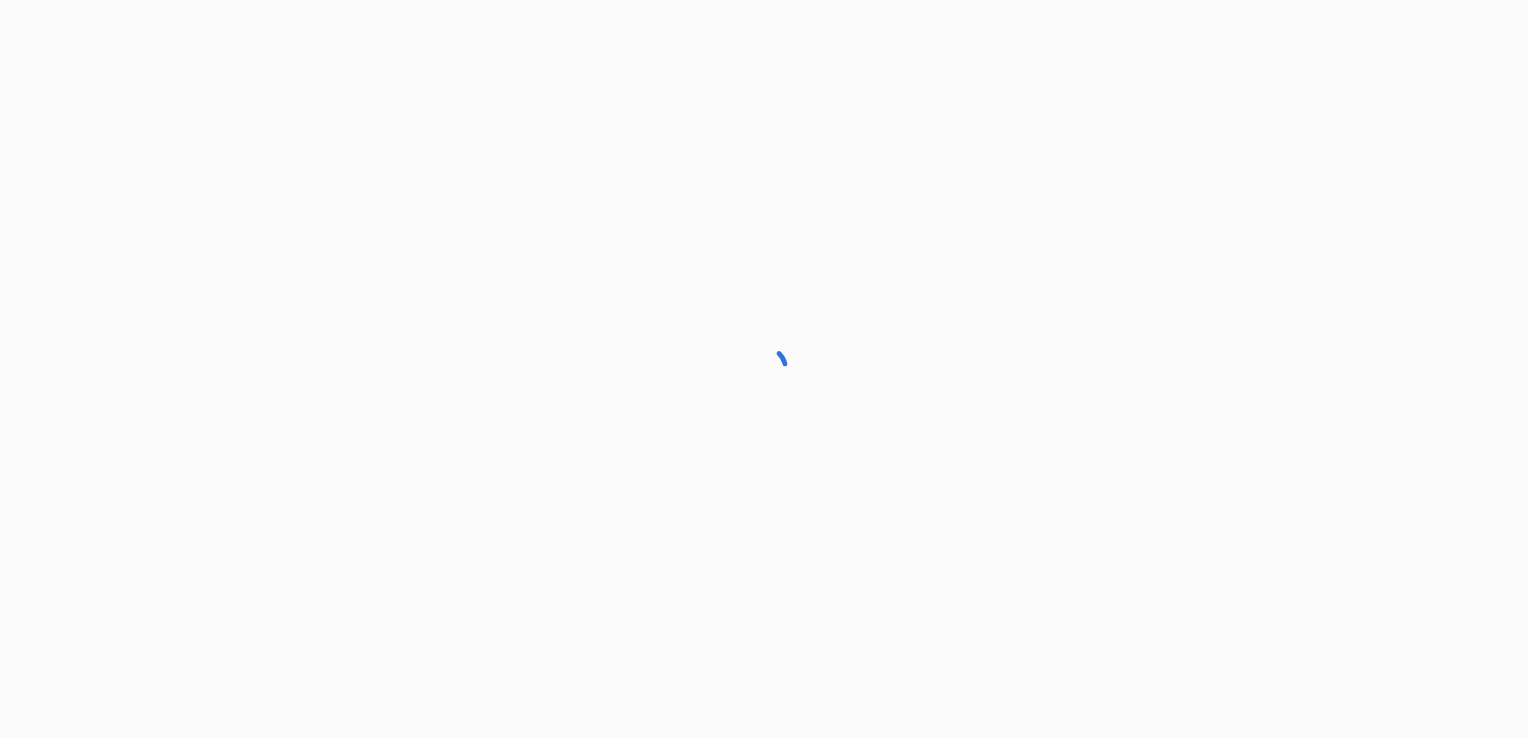 scroll, scrollTop: 0, scrollLeft: 0, axis: both 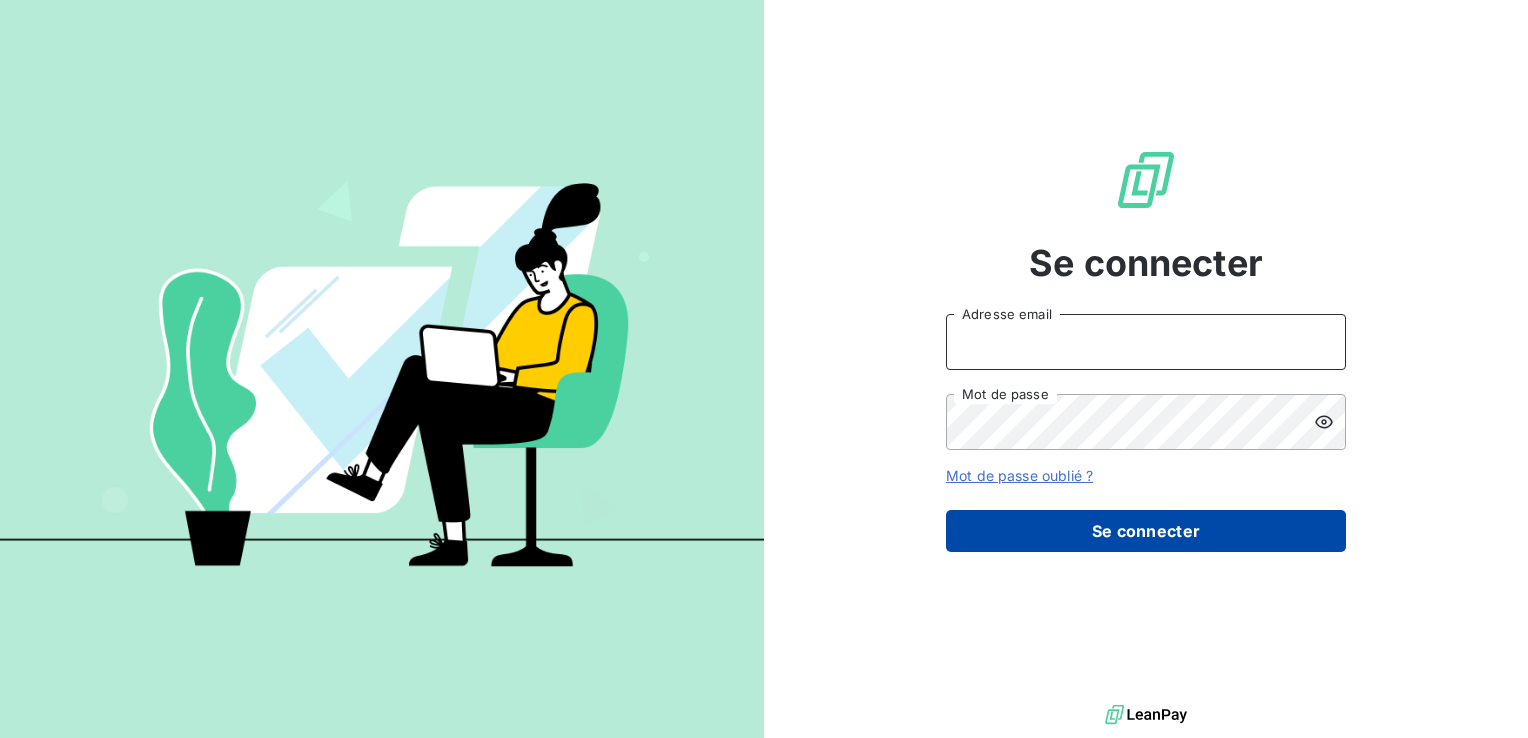 type on "[EMAIL]" 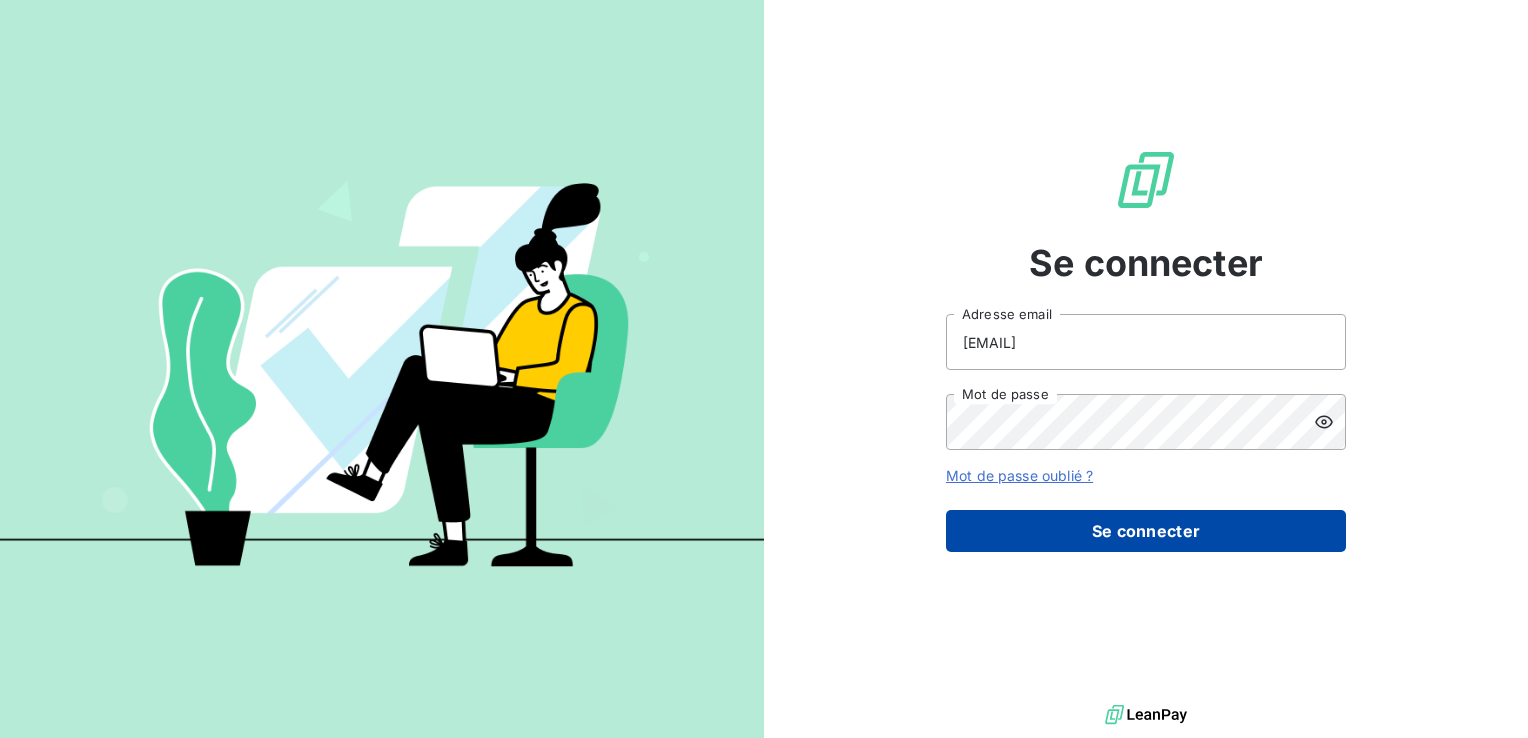 click on "Se connecter" at bounding box center [1146, 531] 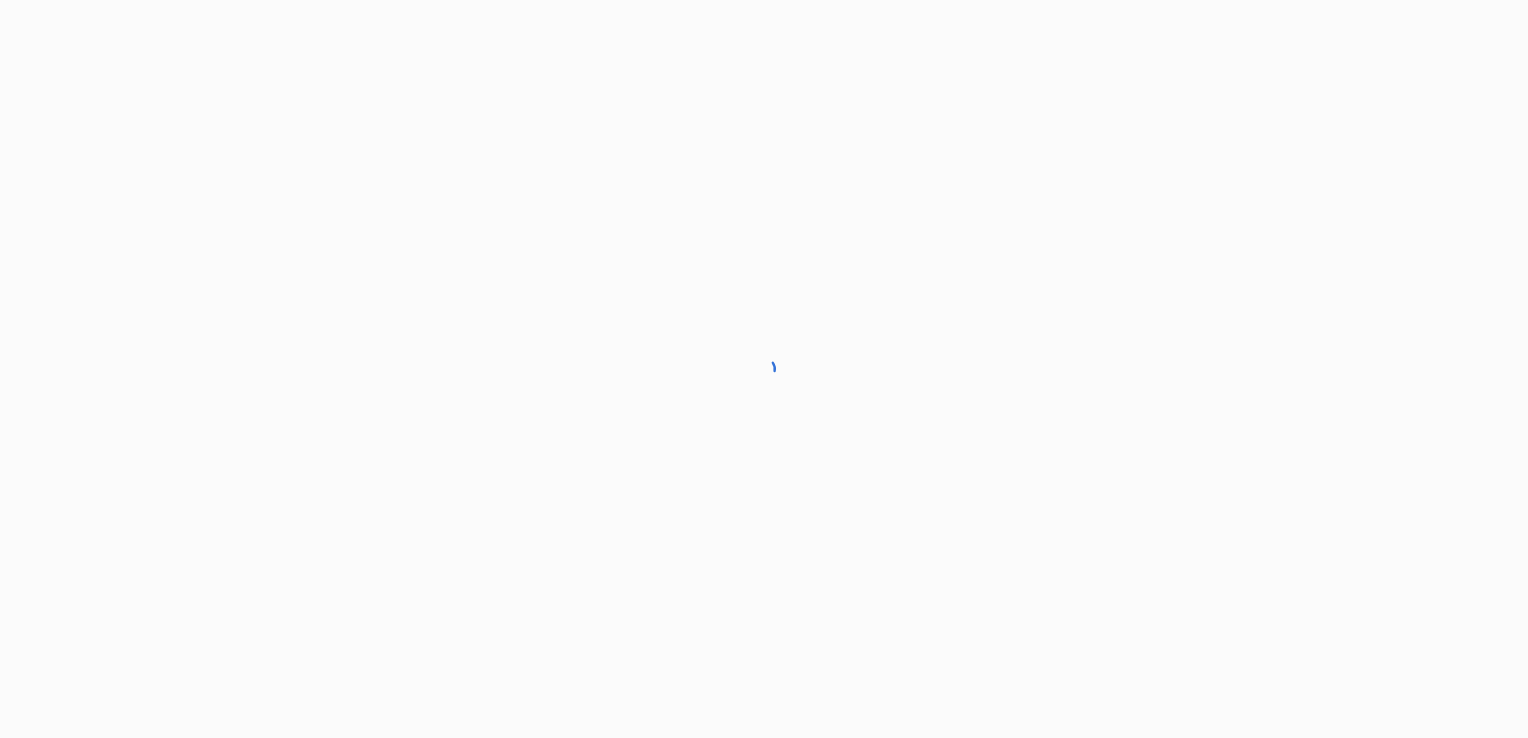 scroll, scrollTop: 0, scrollLeft: 0, axis: both 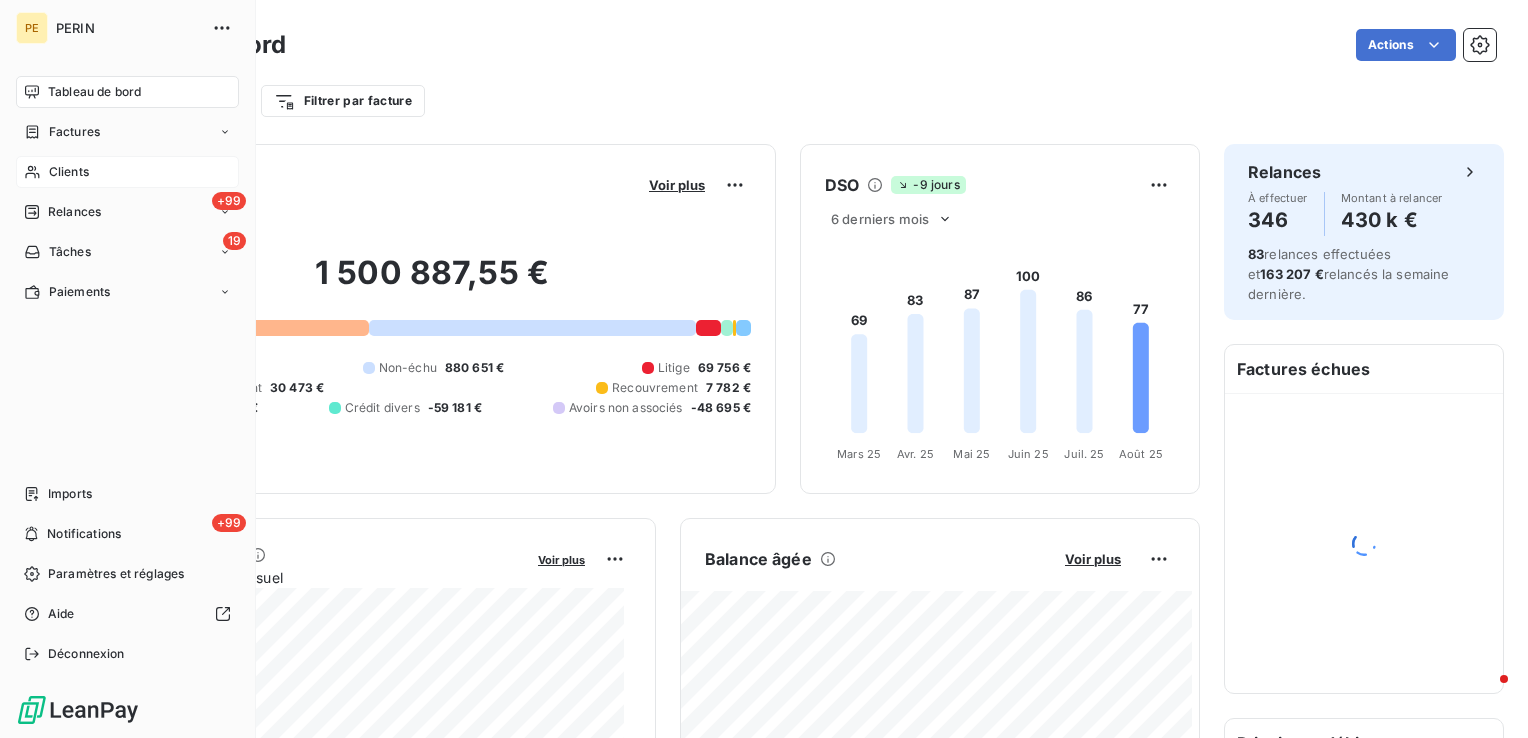 click on "Clients" at bounding box center [69, 172] 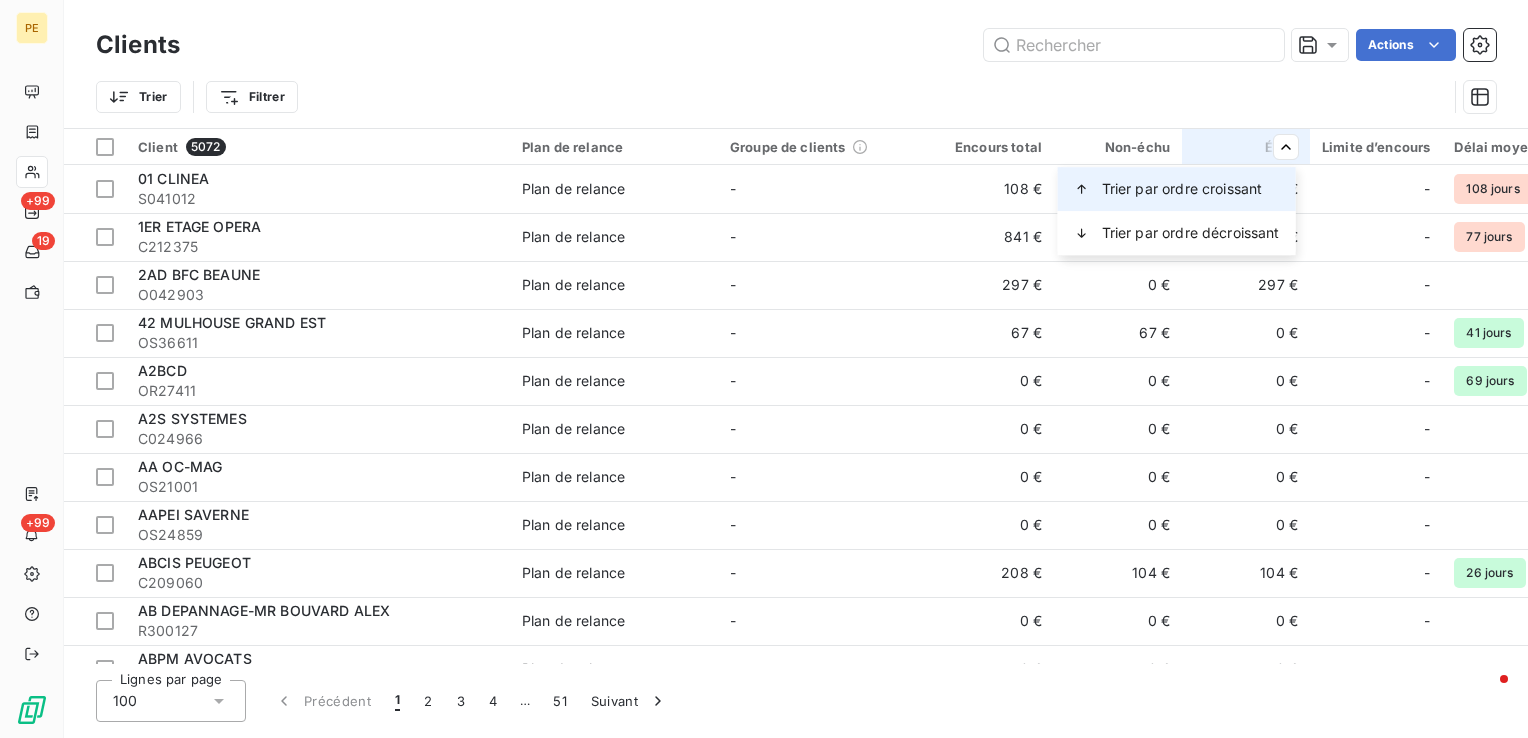 click on "Trier par ordre croissant" at bounding box center [1182, 189] 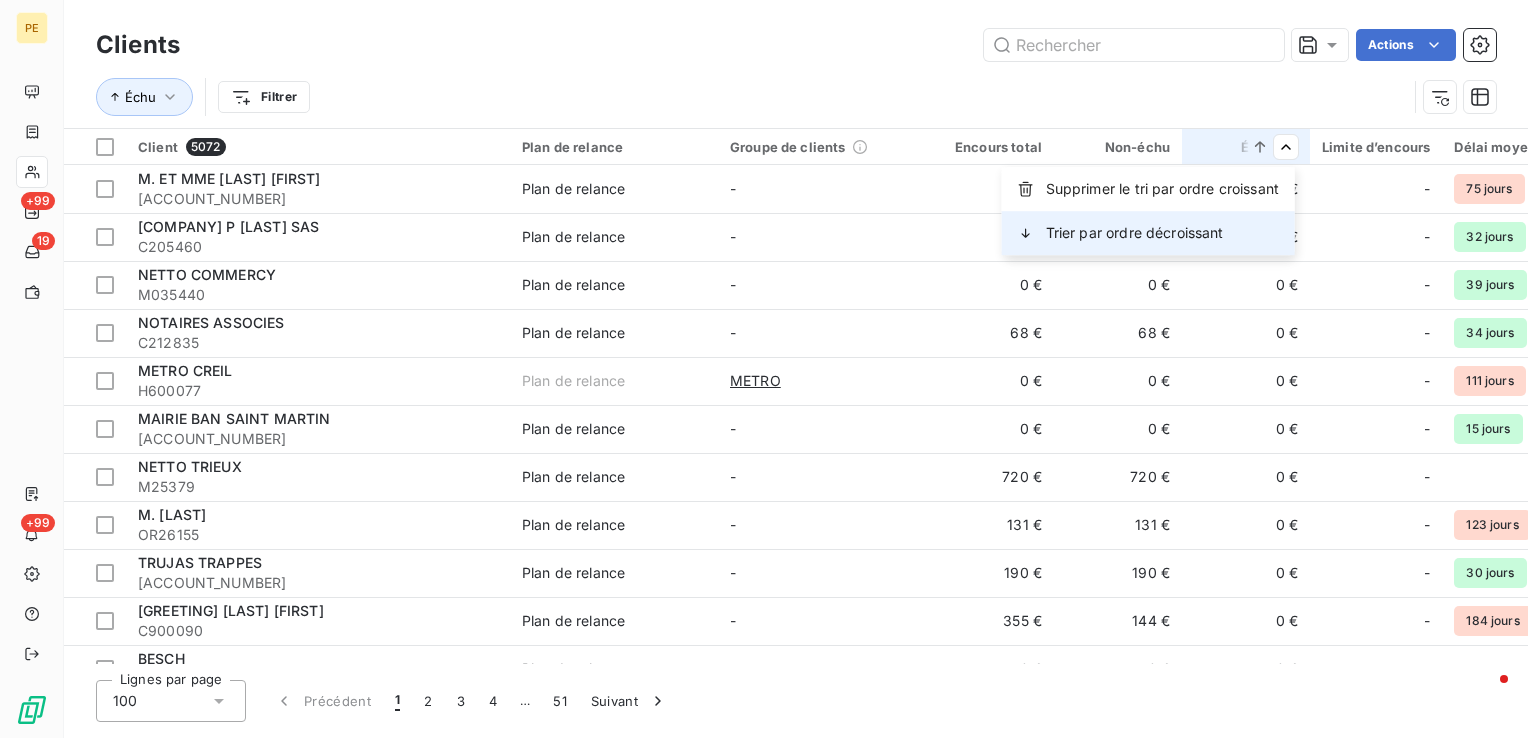 click on "Trier par ordre décroissant" at bounding box center (1135, 233) 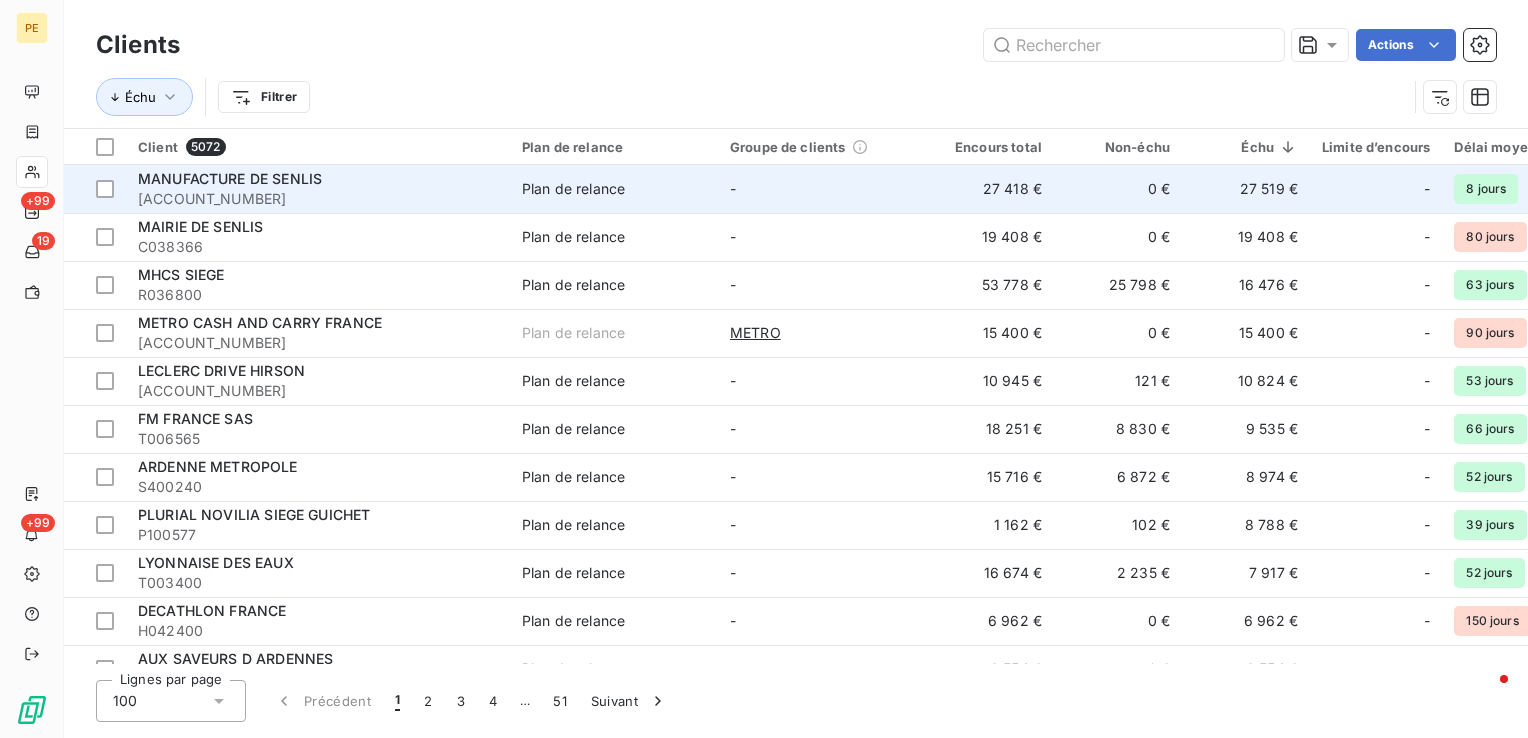 click on "27 519 €" at bounding box center (1246, 189) 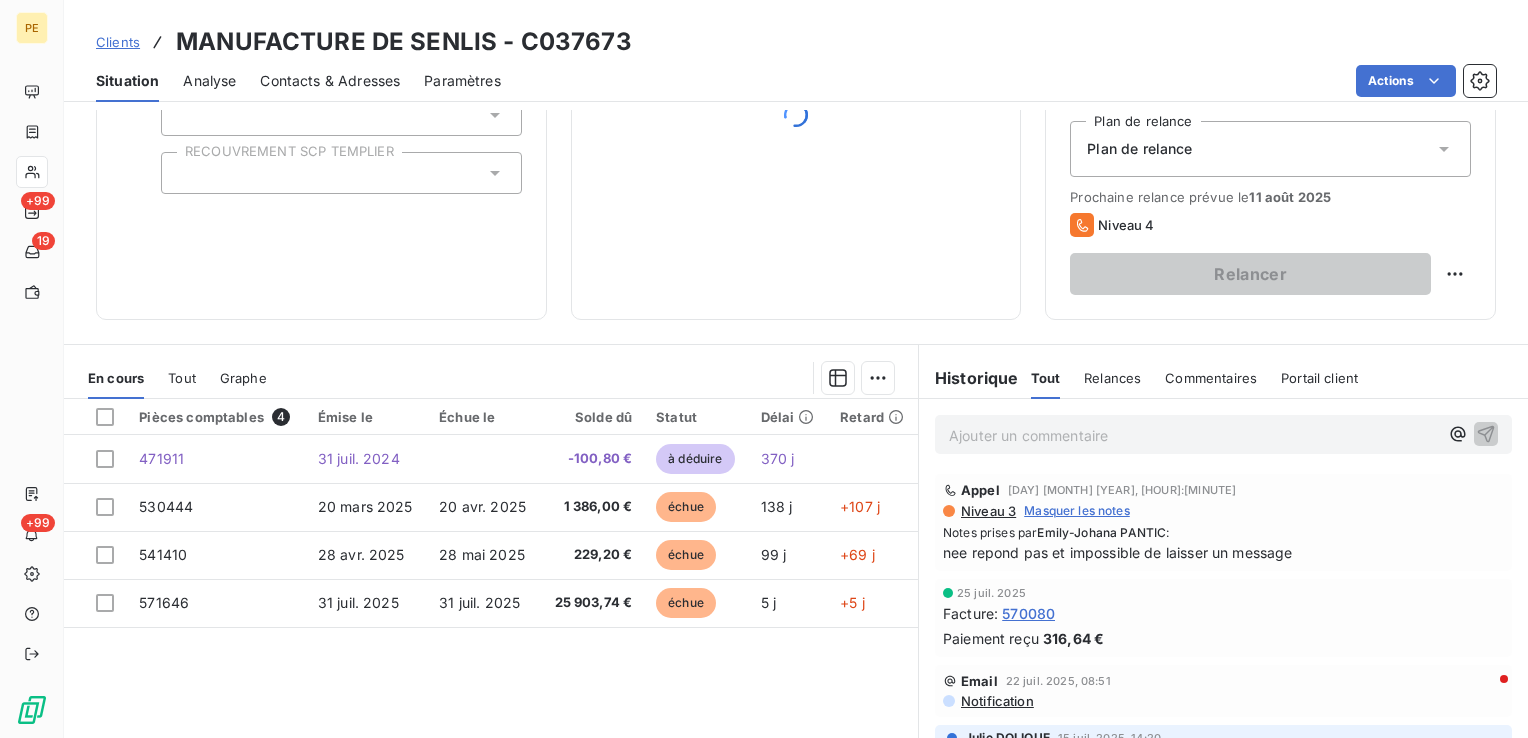 scroll, scrollTop: 316, scrollLeft: 0, axis: vertical 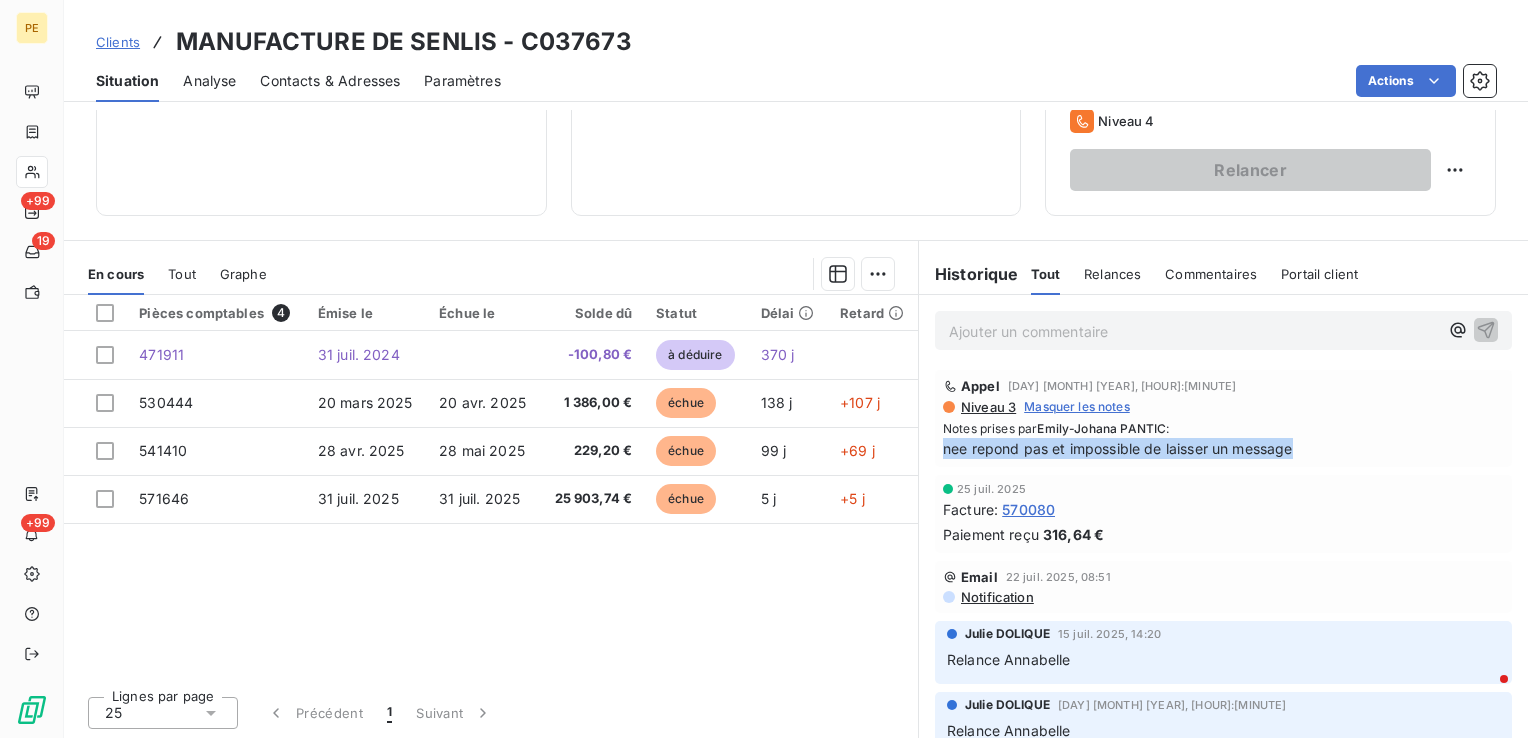 drag, startPoint x: 1308, startPoint y: 456, endPoint x: 913, endPoint y: 456, distance: 395 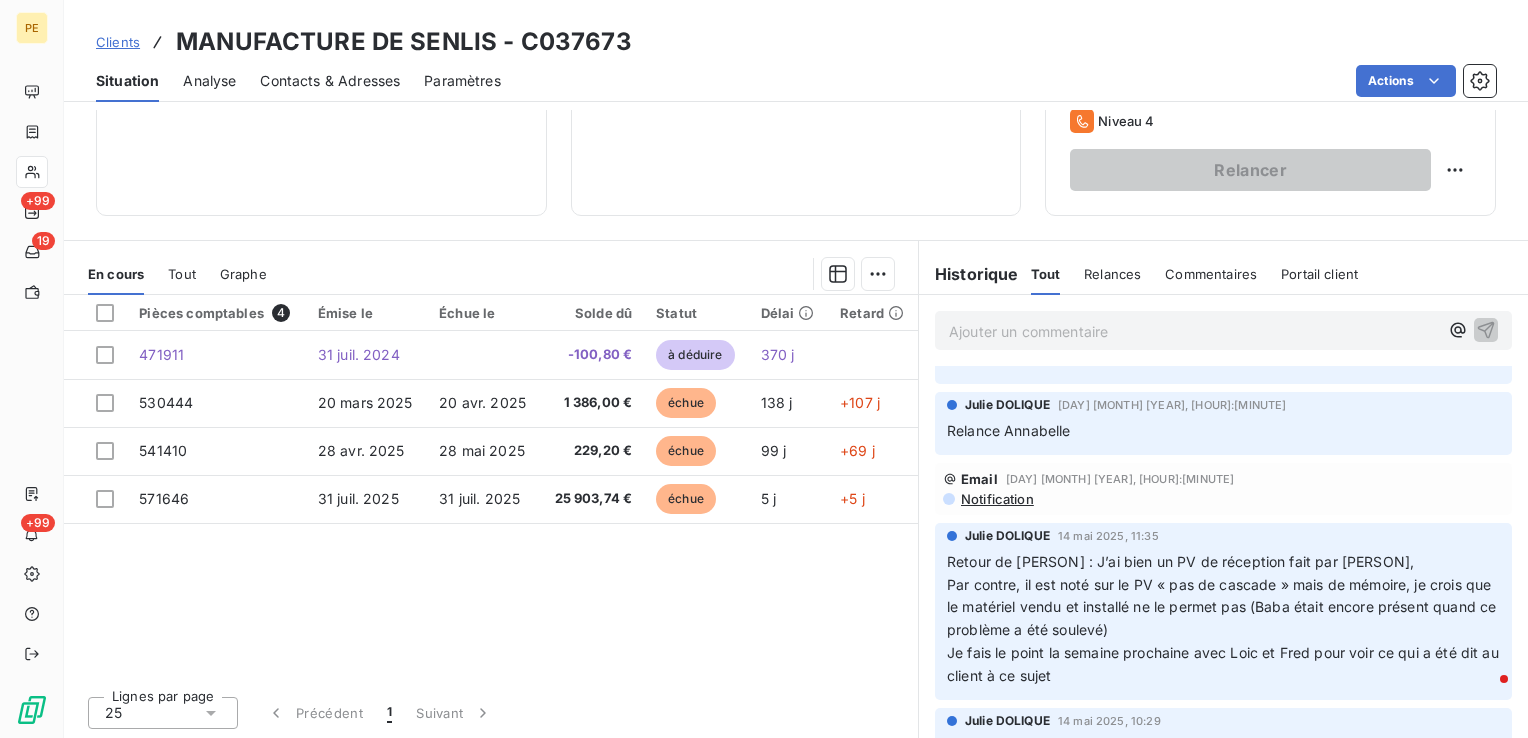 scroll, scrollTop: 0, scrollLeft: 0, axis: both 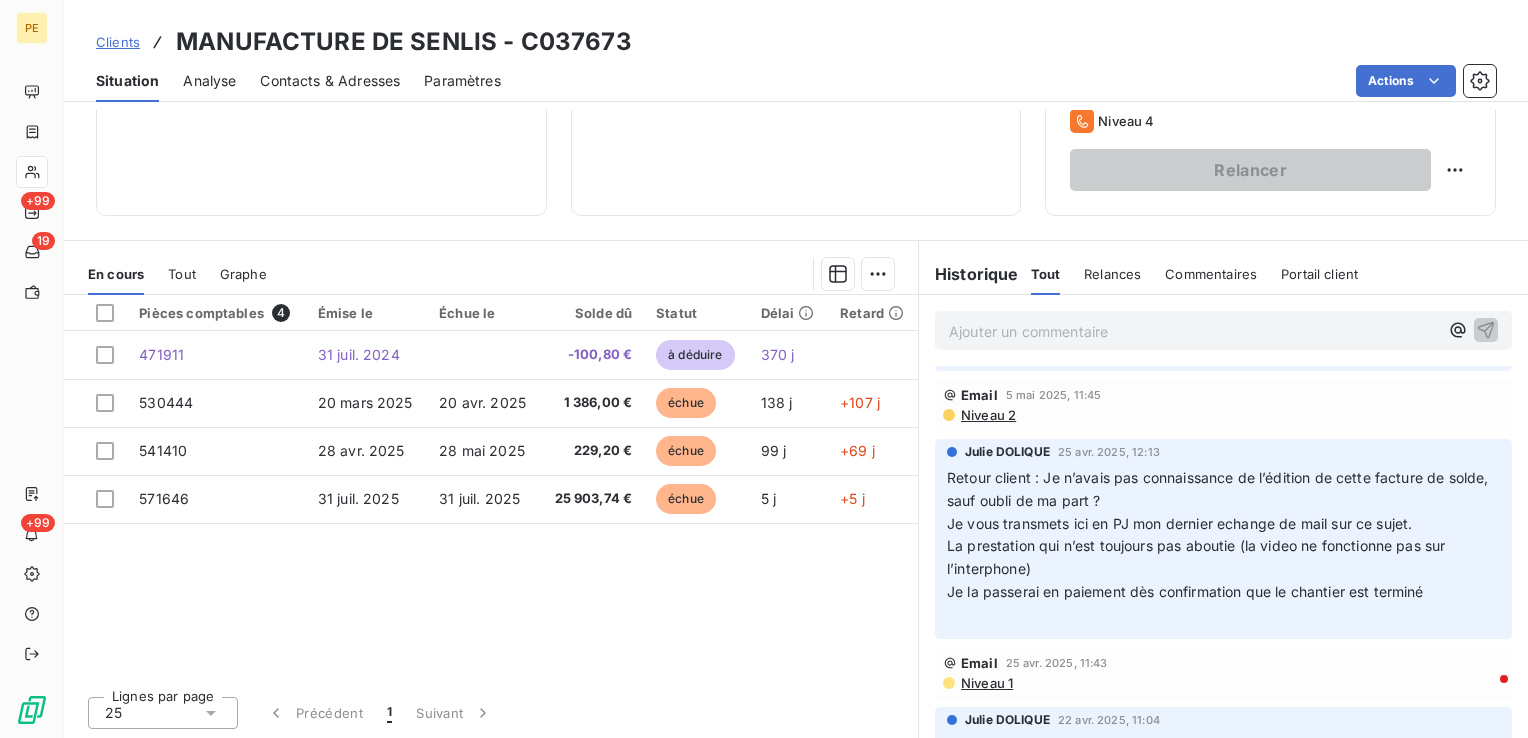 click on "Niveau 2" at bounding box center [987, 415] 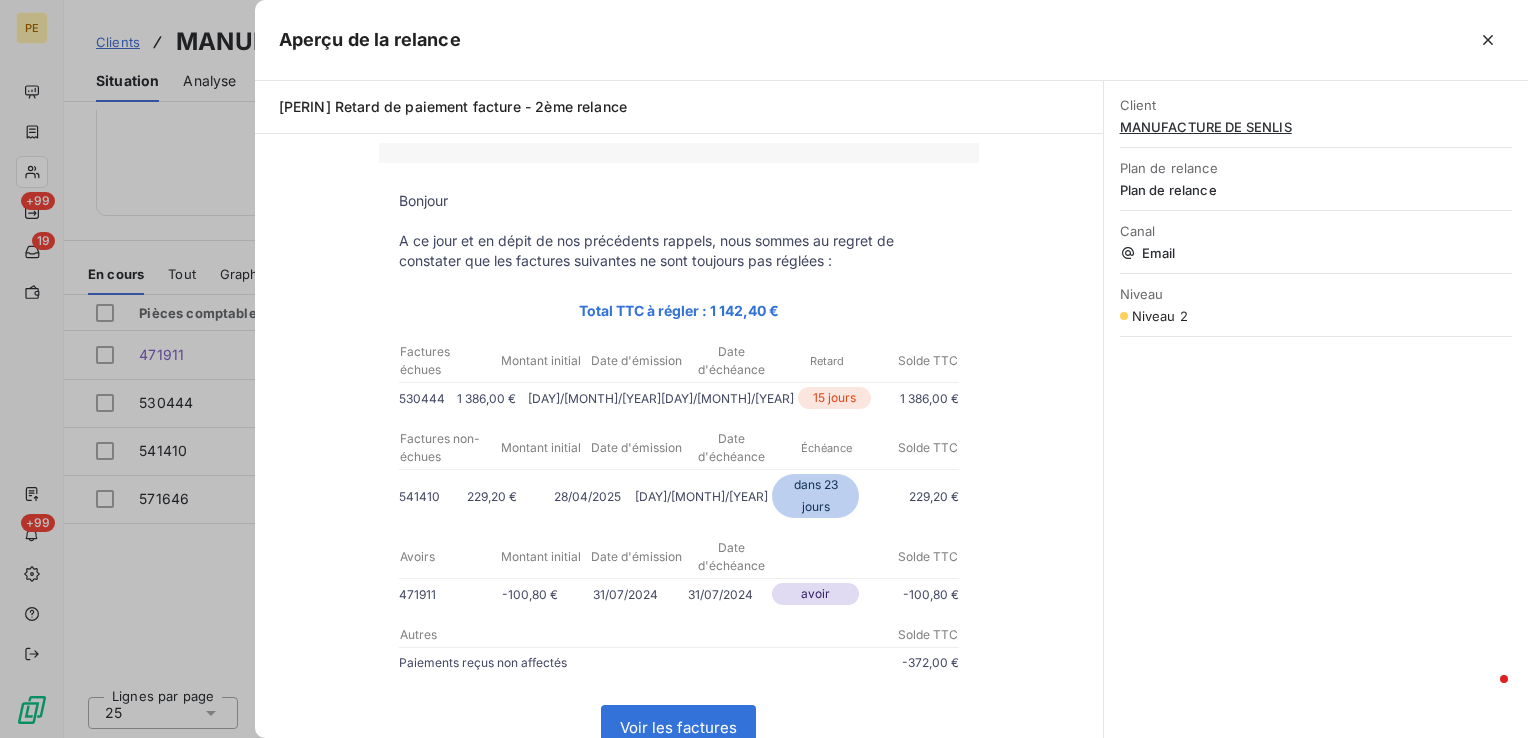 scroll, scrollTop: 200, scrollLeft: 0, axis: vertical 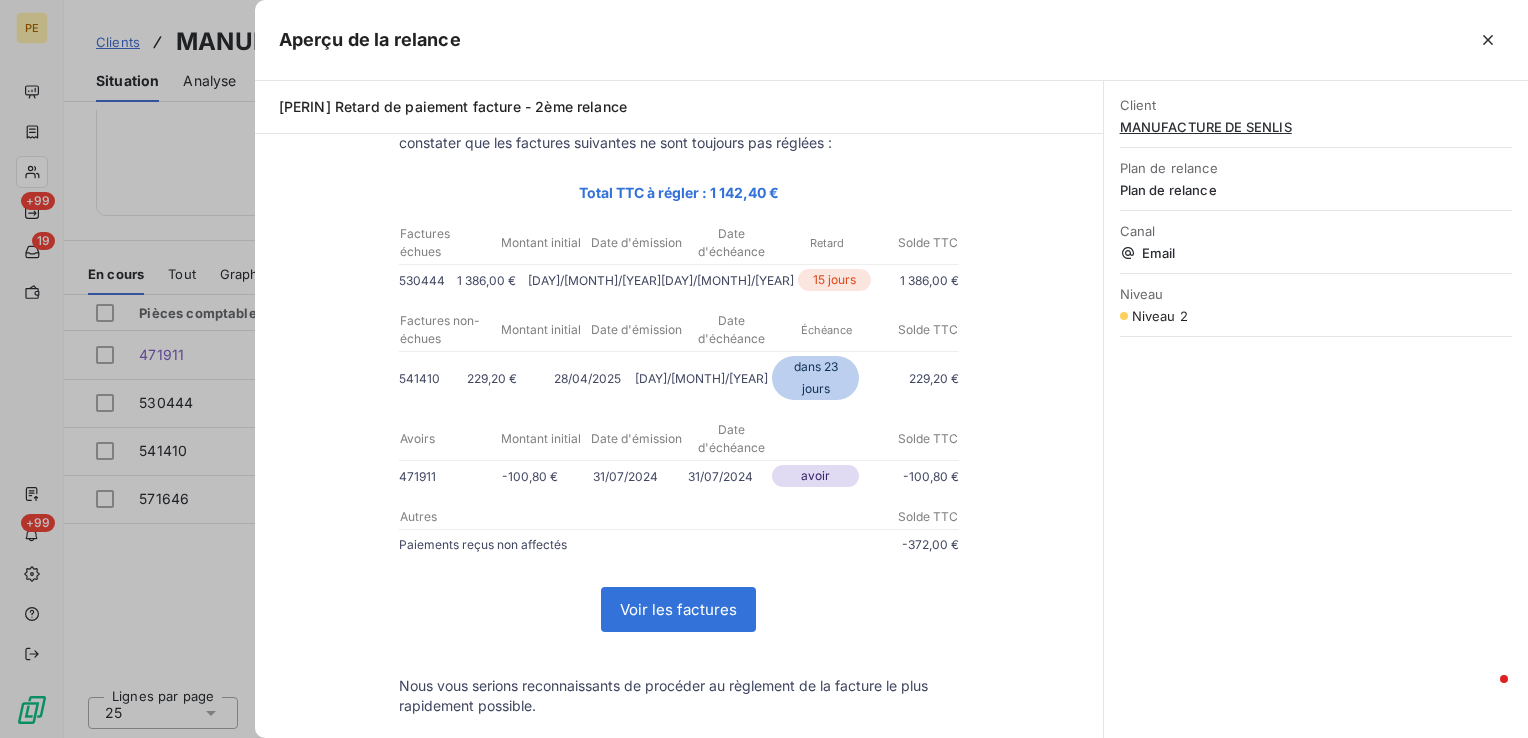 drag, startPoint x: 1490, startPoint y: 34, endPoint x: 1471, endPoint y: 50, distance: 24.839485 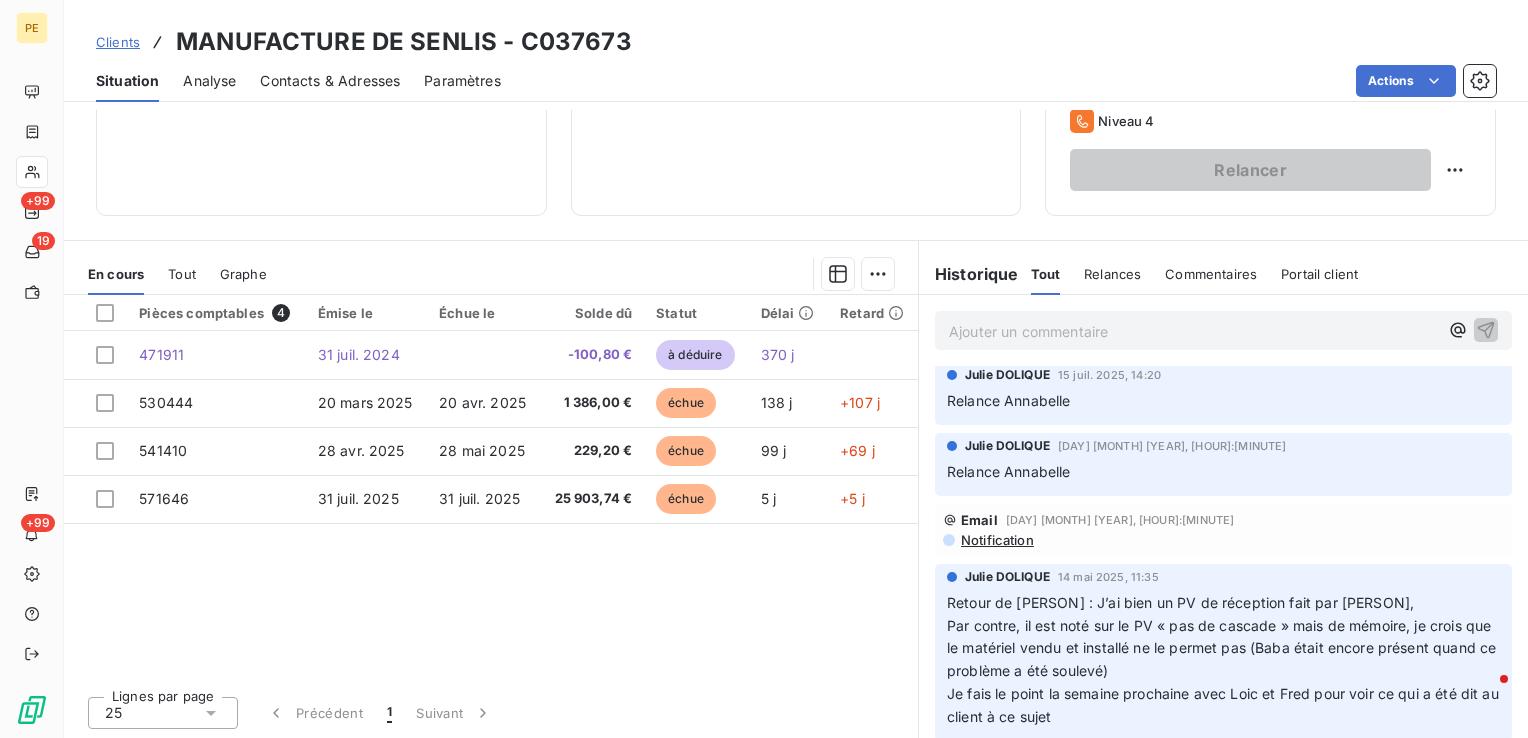 scroll, scrollTop: 200, scrollLeft: 0, axis: vertical 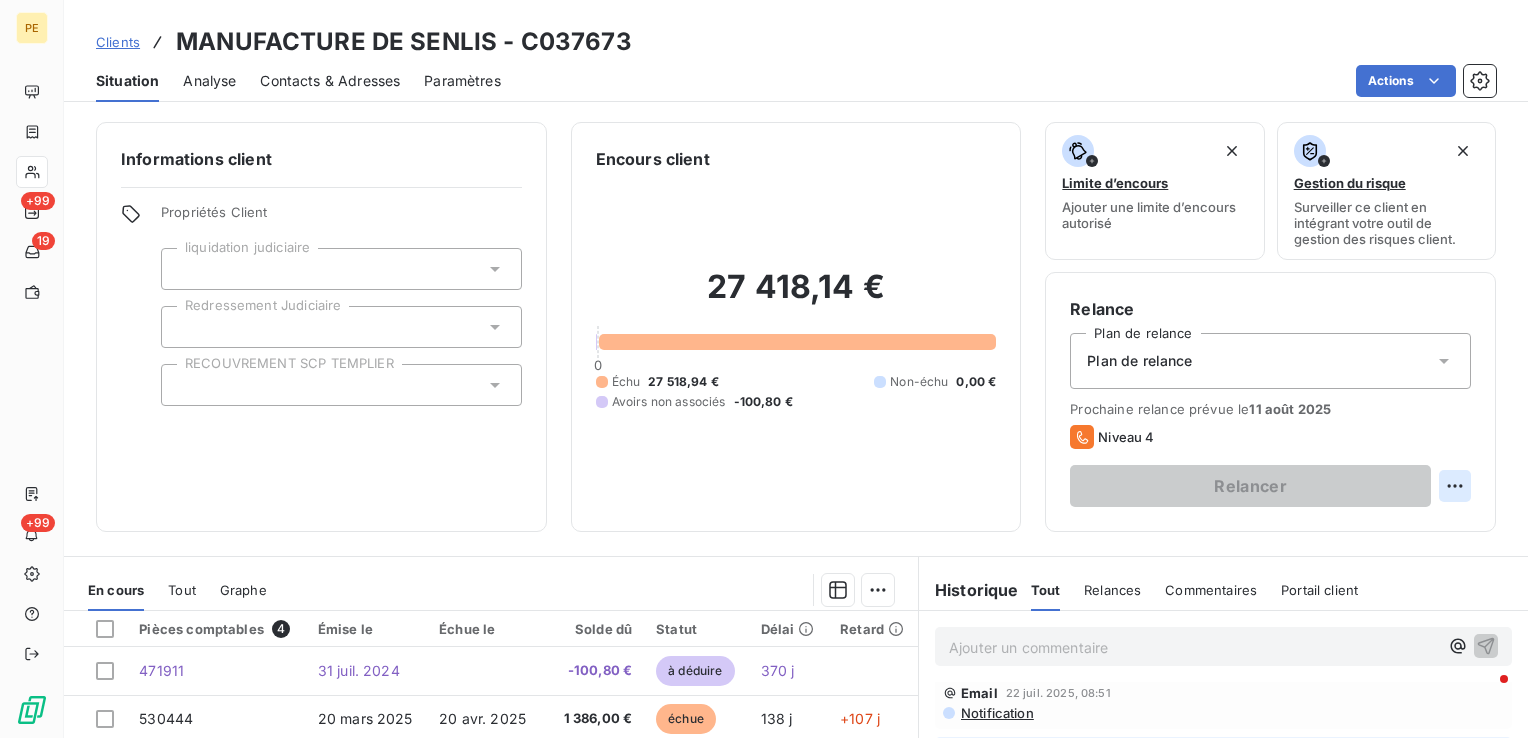 click on "PE +99 19 +99 Clients MANUFACTURE DE SENLIS - [ACCOUNT_NUMBER] Situation Analyse Contacts & Adresses Paramètres Actions Informations client Propriétés Client liquidation judiciaire Redressement Judiciaire RECOUVREMENT SCP TEMPLIER Encours client   27 418,14 € 0 Échu 27 518,94 € Non-échu 0,00 €   Avoirs non associés -100,80 €   Limite d’encours Ajouter une limite d’encours autorisé Gestion du risque Surveiller ce client en intégrant votre outil de gestion des risques client. Relance Plan de relance Plan de relance Prochaine relance prévue le  11 [MONTH] [YEAR] Niveau 4 Relancer En cours Tout Graphe Pièces comptables 4 Émise le Échue le Solde dû Statut Délai   Retard   471911 31 [MONTH] [YEAR] -100,80 € à déduire 370 j 530444 20 [MONTH] [YEAR] 20 [MONTH] [YEAR] 1 386,00 € échue 138 j +107 j 541410 28 [MONTH] [YEAR] 28 [MONTH] [YEAR] 229,20 € échue 99 j +69 j 571646 31 [MONTH] [YEAR] 31 [MONTH] [YEAR] 25 903,74 € échue 5 j +5 j Lignes par page 25 Précédent 1 Suivant Historique Tout Tout" at bounding box center (764, 369) 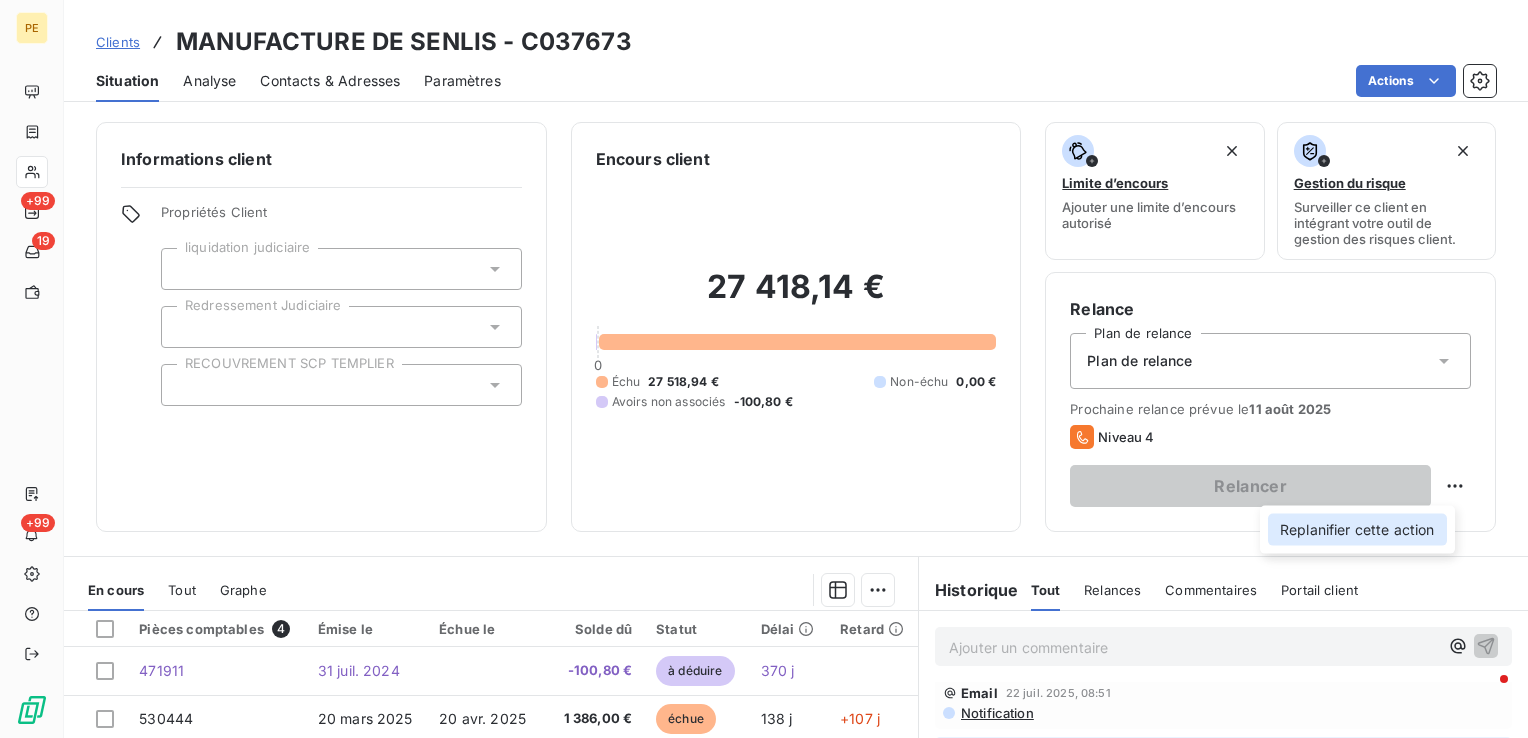 click on "Replanifier cette action" at bounding box center (1357, 530) 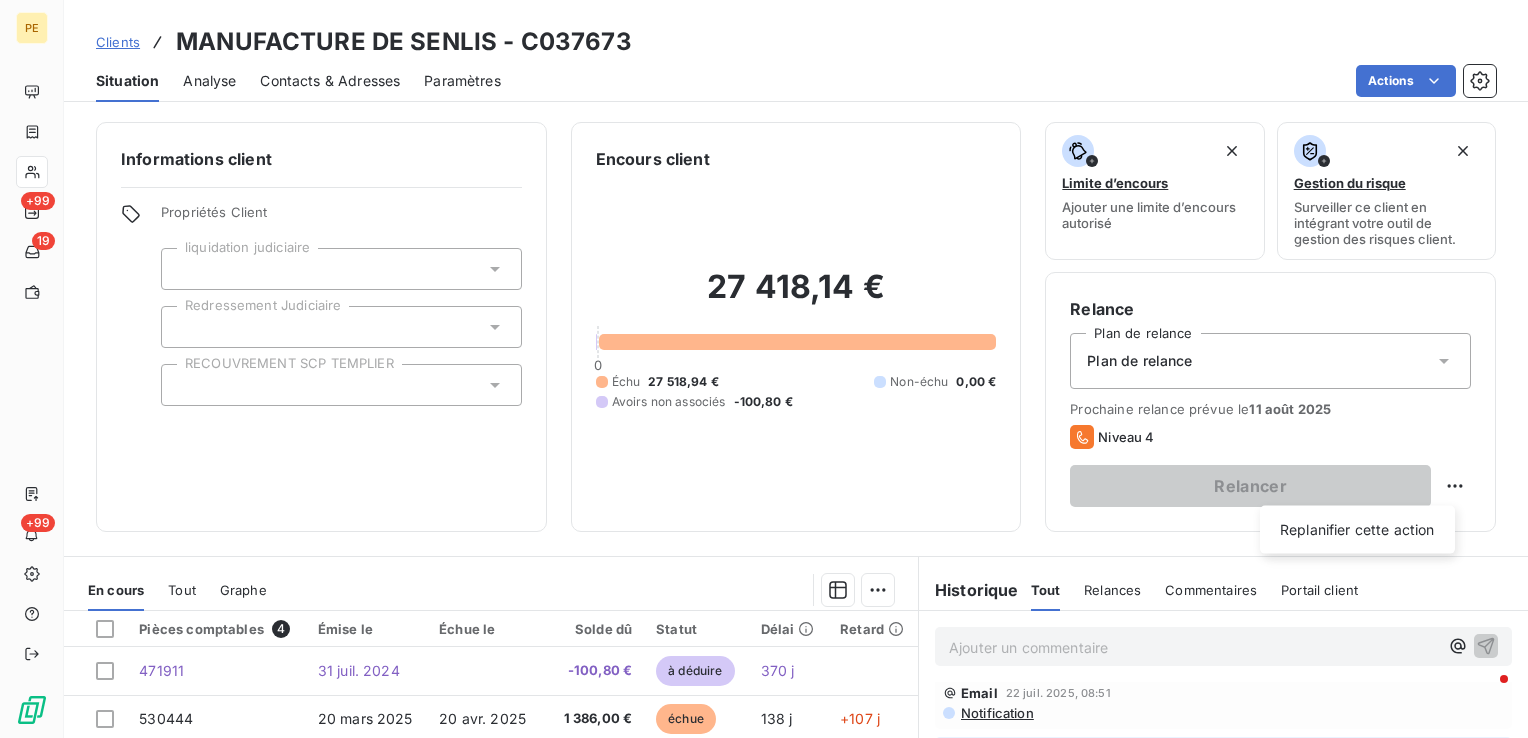 select on "7" 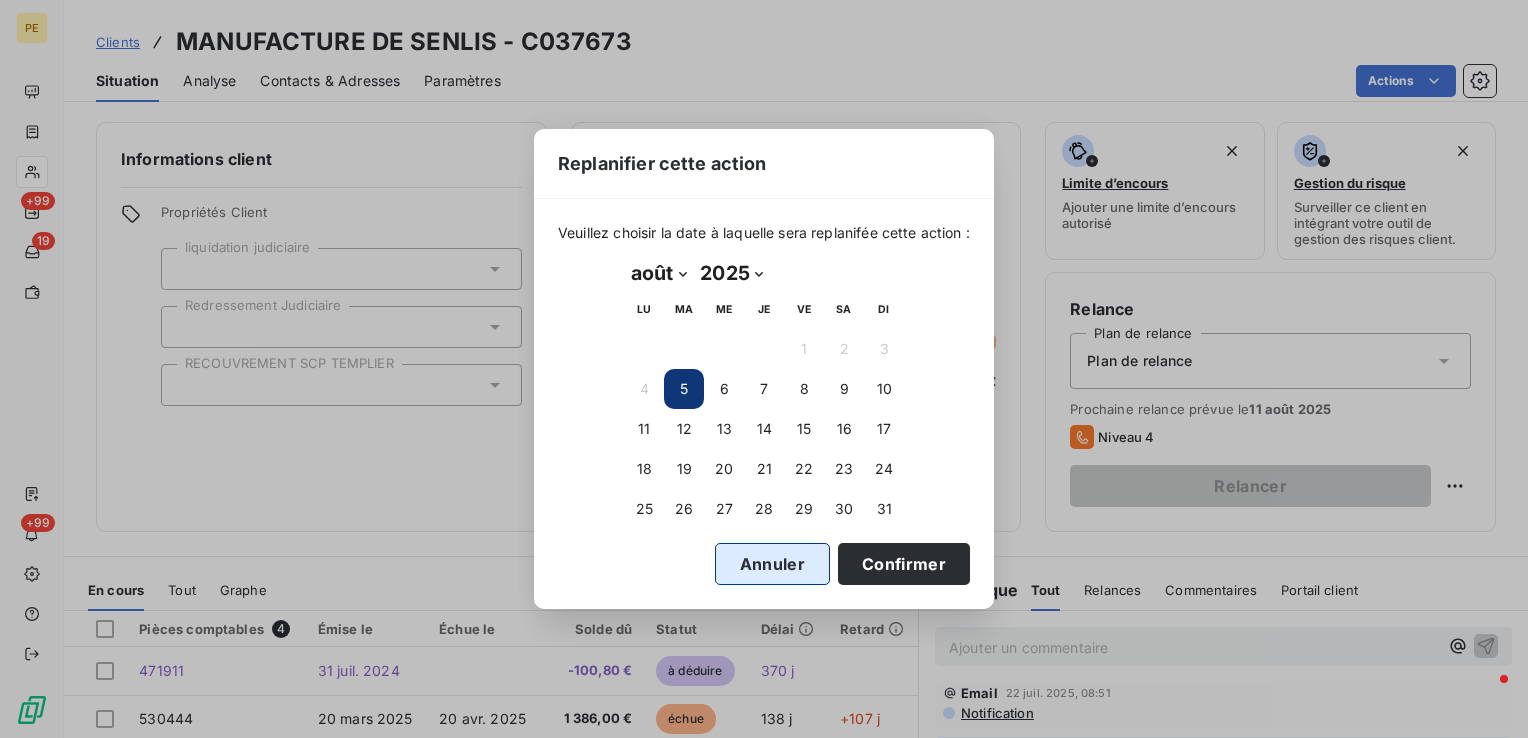 click on "Annuler" at bounding box center (772, 564) 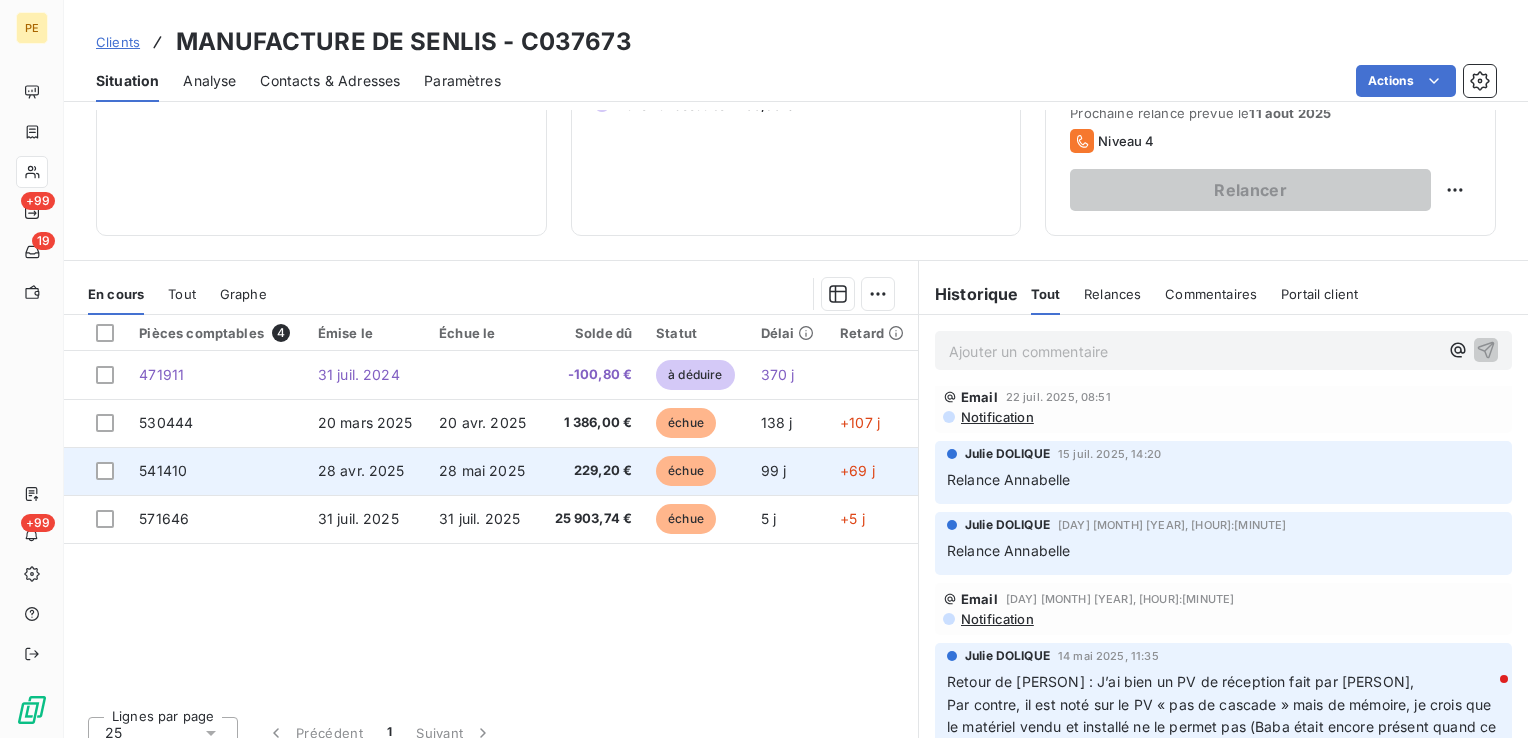 scroll, scrollTop: 316, scrollLeft: 0, axis: vertical 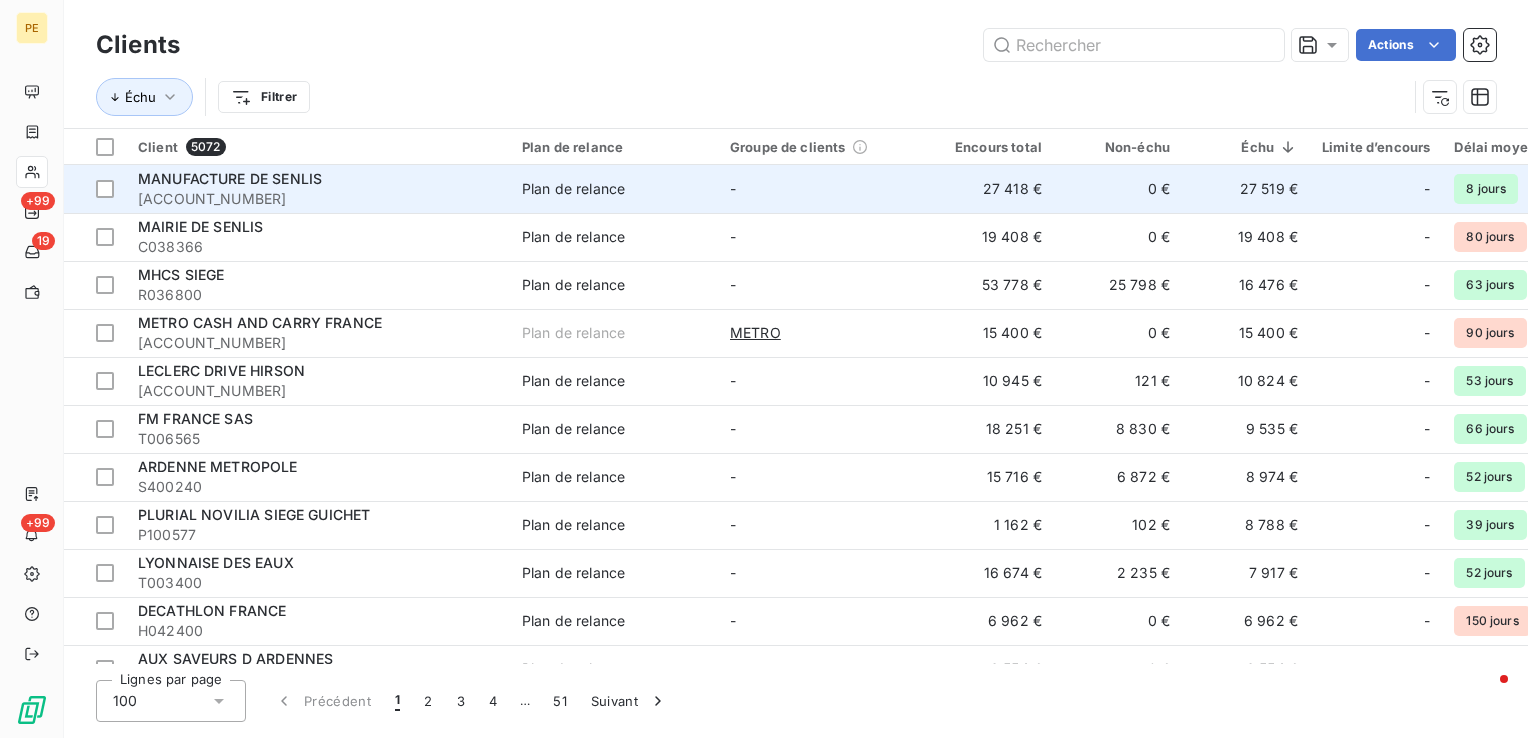 click on "[ACCOUNT_NUMBER]" at bounding box center (318, 199) 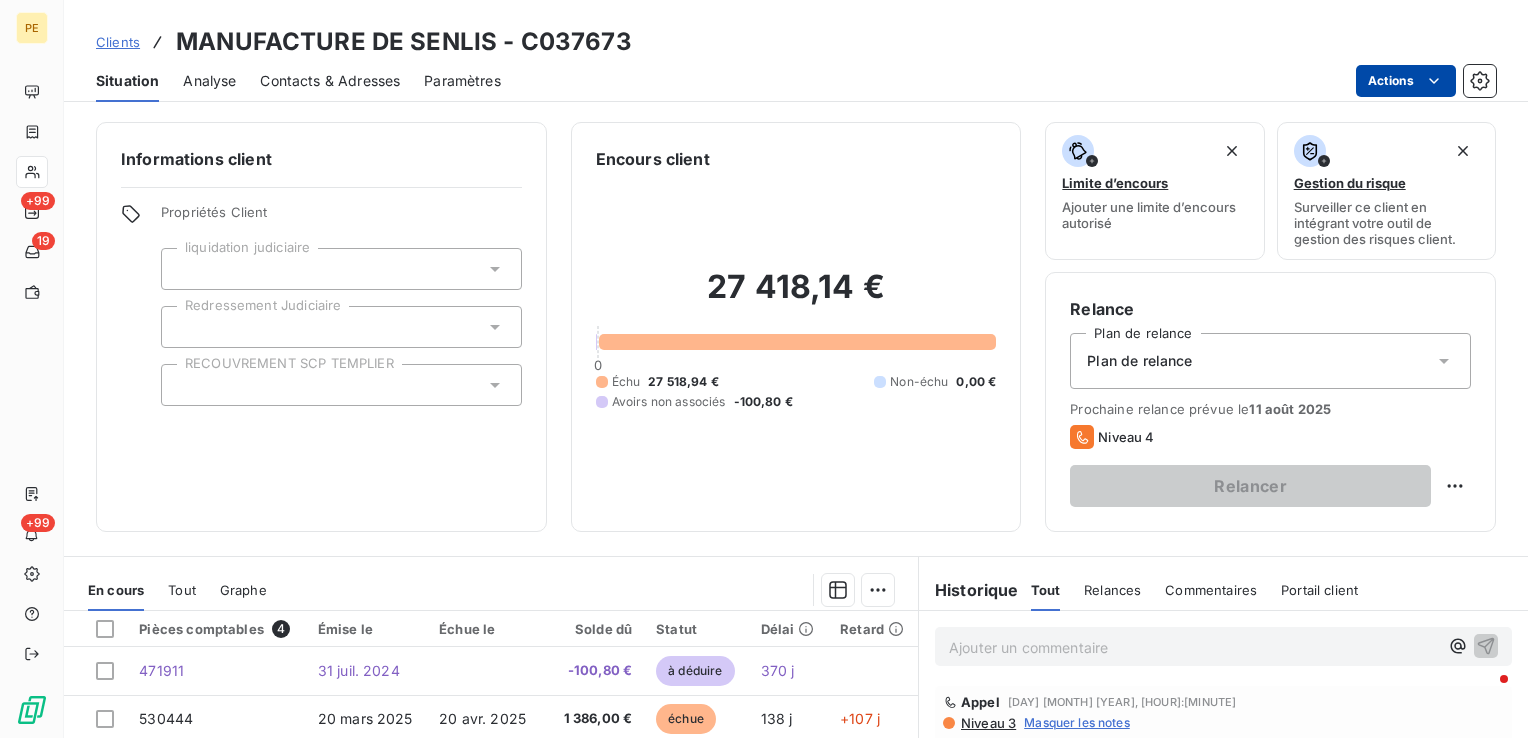 click on "PE +99 19 +99 Clients MANUFACTURE DE SENLIS - [ACCOUNT_NUMBER] Situation Analyse Contacts & Adresses Paramètres Actions Informations client Propriétés Client liquidation judiciaire Redressement Judiciaire RECOUVREMENT SCP TEMPLIER Encours client   27 418,14 € 0 Échu 27 518,94 € Non-échu 0,00 €   Avoirs non associés -100,80 €   Limite d’encours Ajouter une limite d’encours autorisé Gestion du risque Surveiller ce client en intégrant votre outil de gestion des risques client. Relance Plan de relance Plan de relance Prochaine relance prévue le  11 [MONTH] [YEAR] Niveau 4 Relancer En cours Tout Graphe Pièces comptables 4 Émise le Échue le Solde dû Statut Délai   Retard   471911 31 [MONTH] [YEAR] -100,80 € à déduire 370 j 530444 20 [MONTH] [YEAR] 20 [MONTH] [YEAR] 1 386,00 € échue 138 j +107 j 541410 28 [MONTH] [YEAR] 28 [MONTH] [YEAR] 229,20 € échue 99 j +69 j 571646 31 [MONTH] [YEAR] 31 [MONTH] [YEAR] 25 903,74 € échue 5 j +5 j Lignes par page 25 Précédent 1 Suivant Historique Tout Tout" at bounding box center [764, 369] 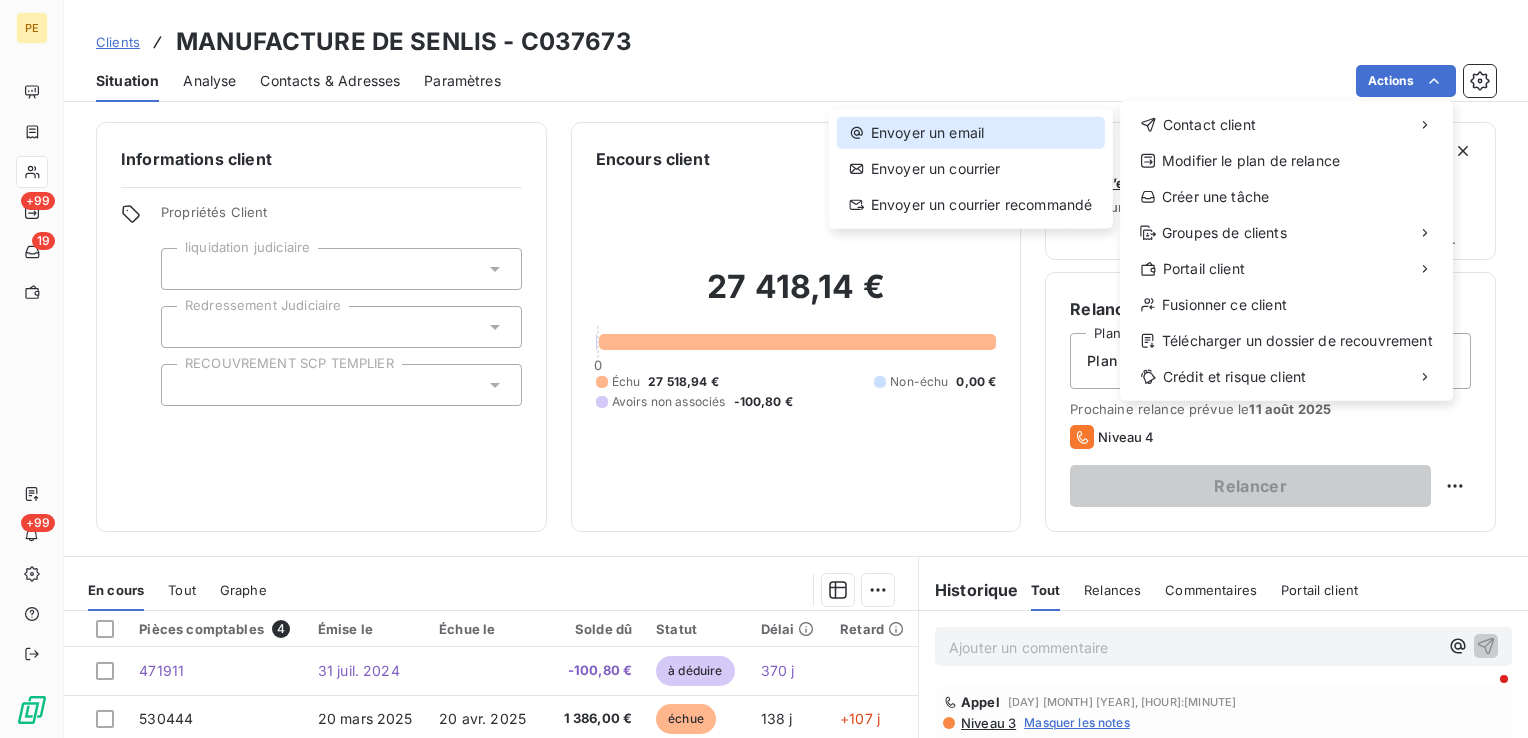 click on "Envoyer un email" at bounding box center (971, 133) 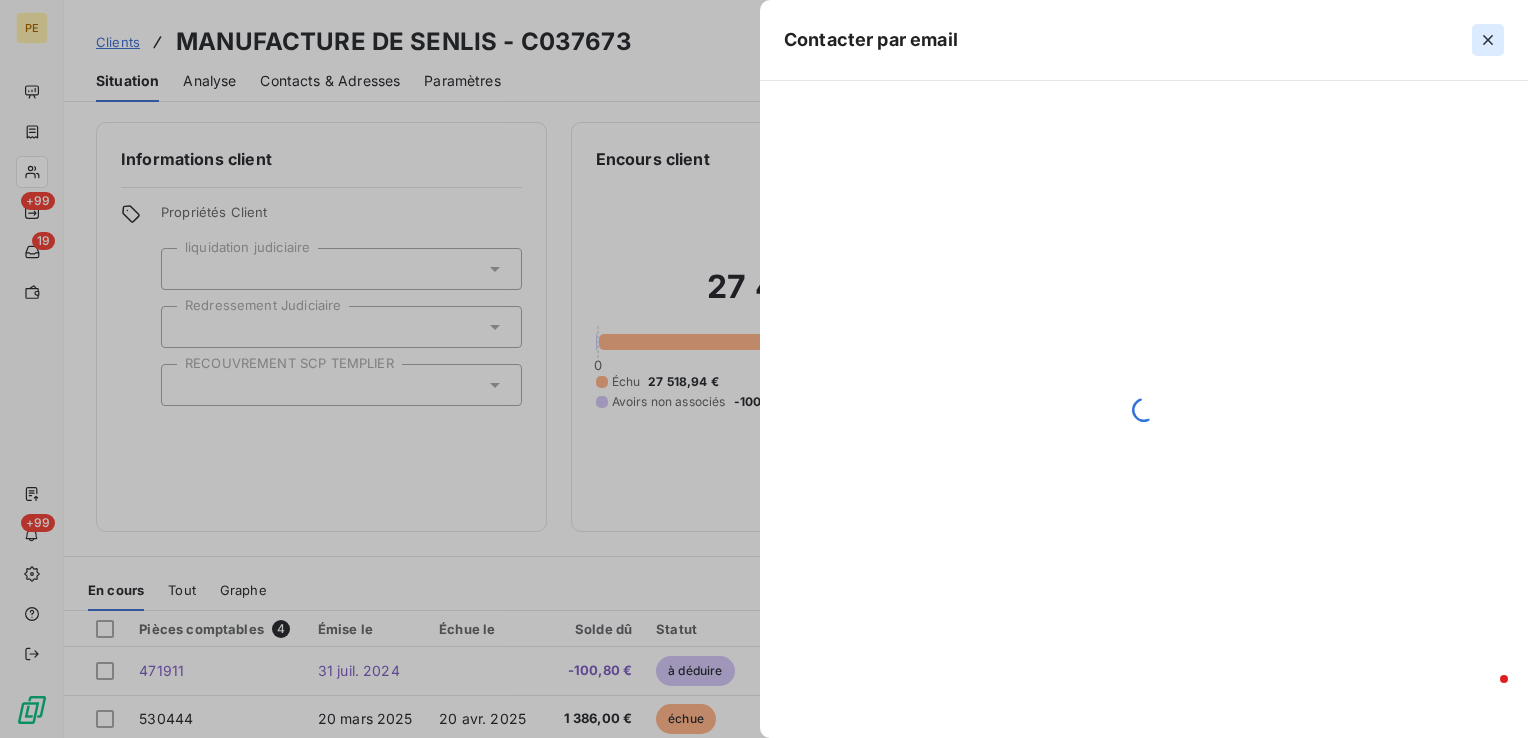 click 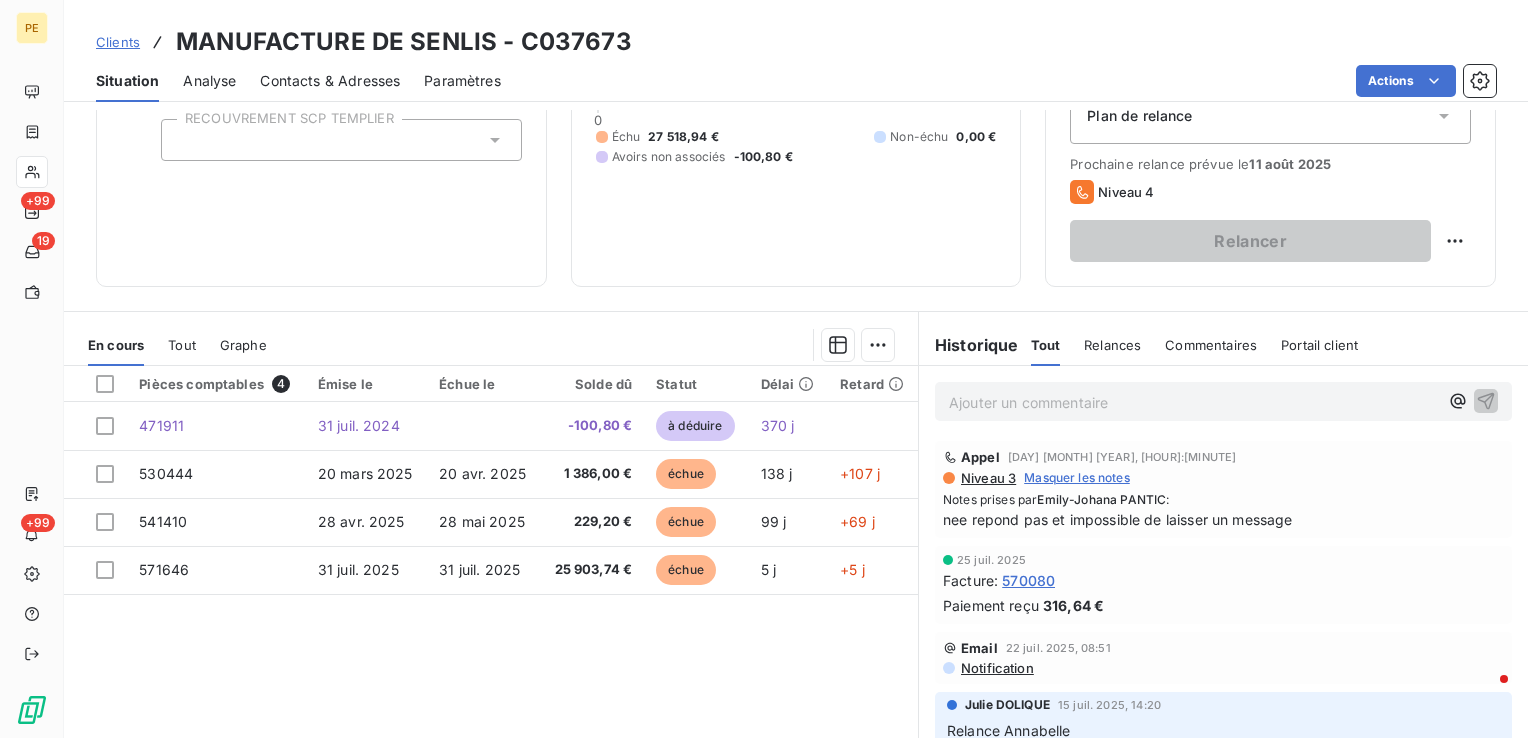 scroll, scrollTop: 316, scrollLeft: 0, axis: vertical 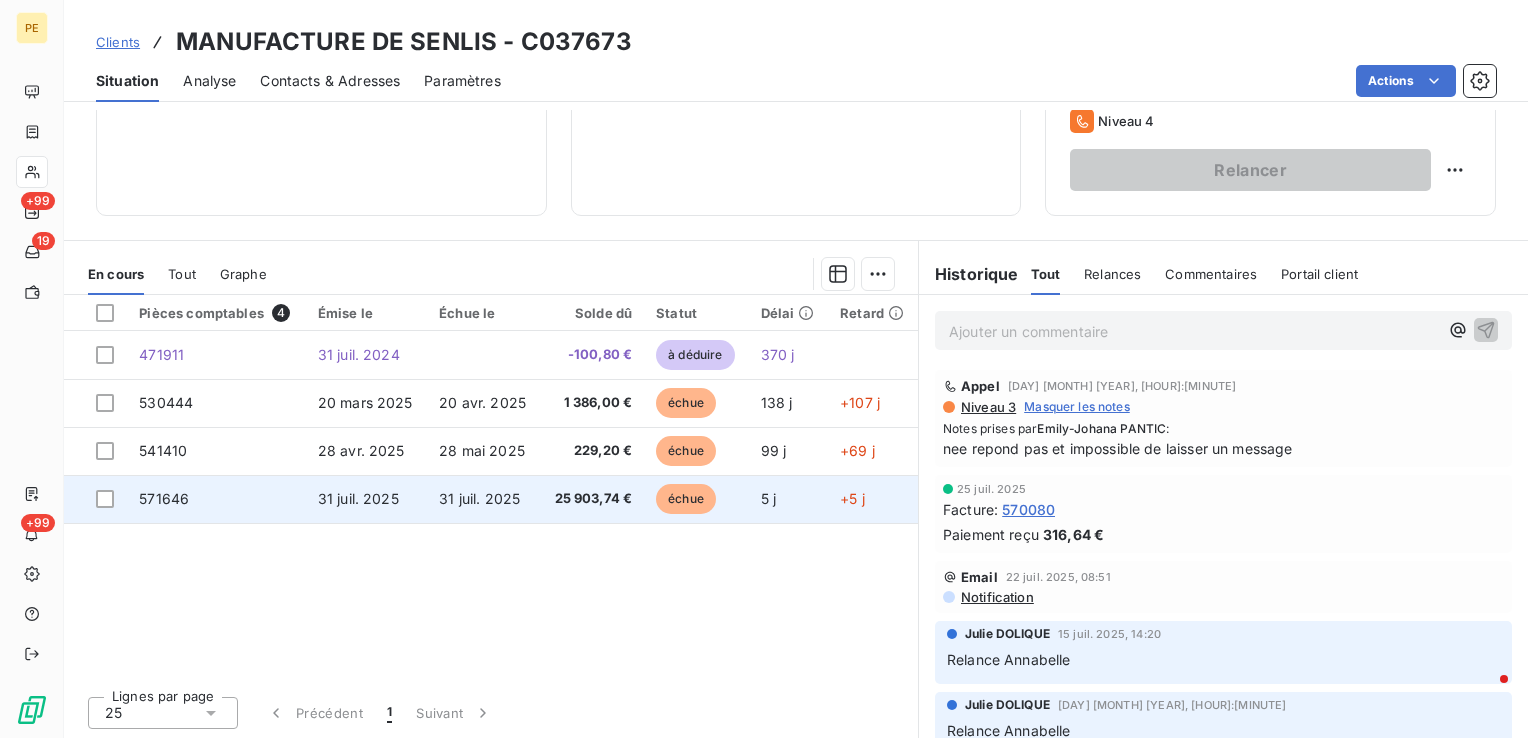 click on "31 juil. 2025" at bounding box center (483, 499) 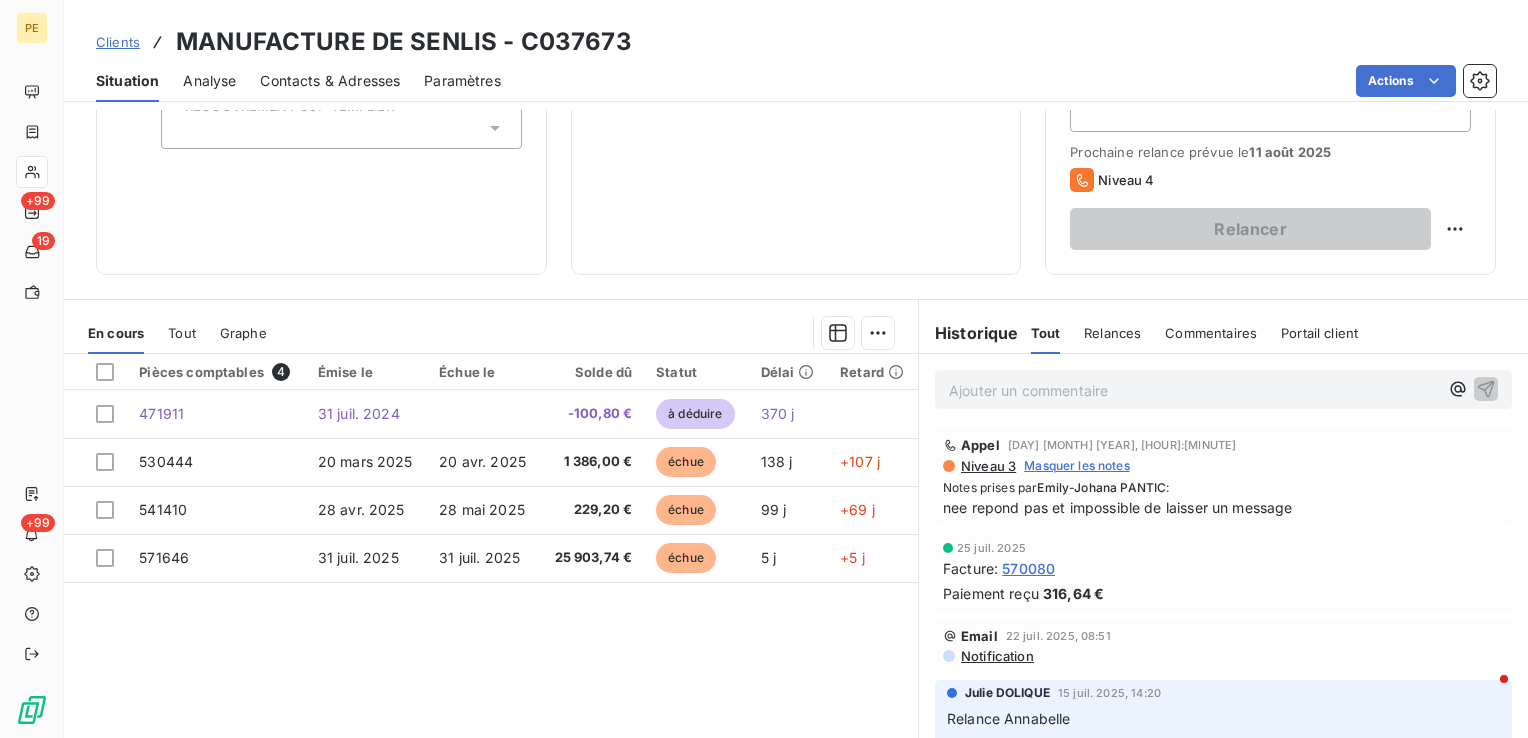 scroll, scrollTop: 300, scrollLeft: 0, axis: vertical 